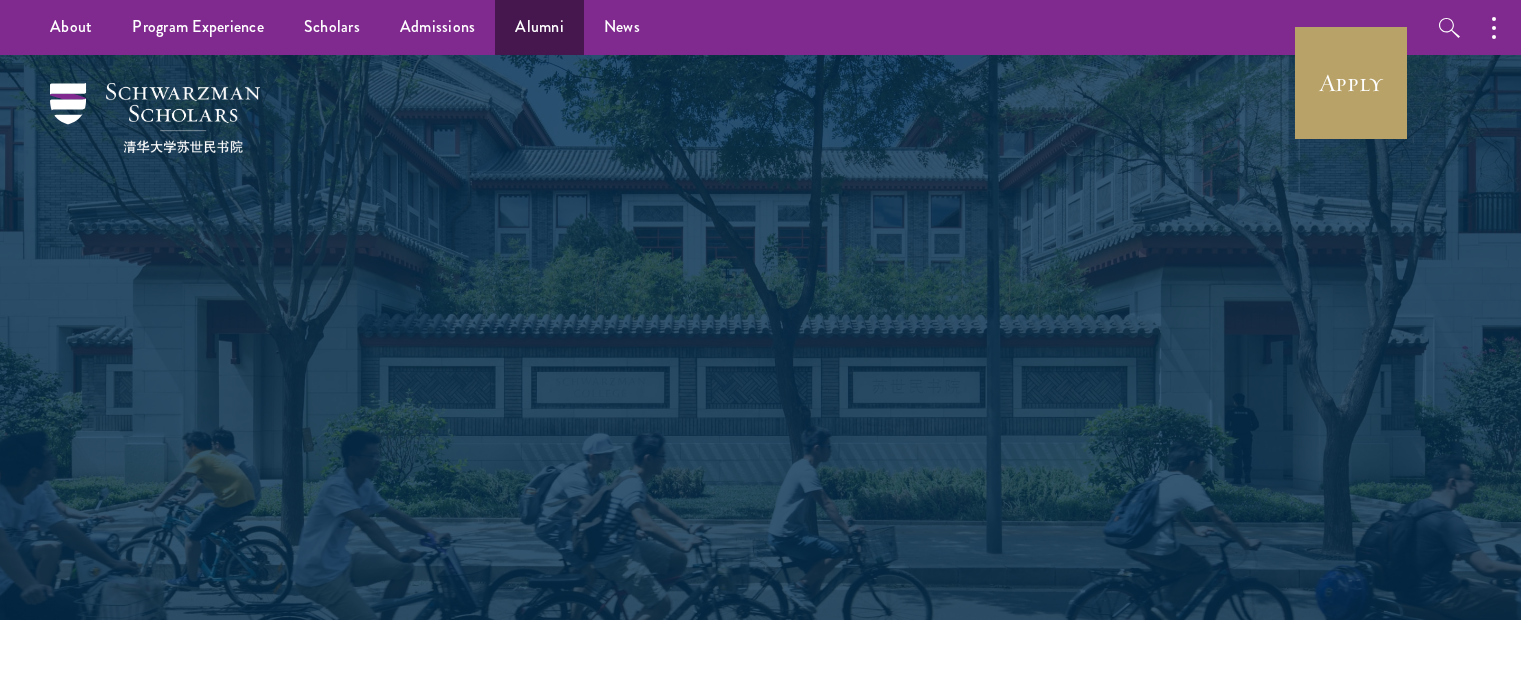 scroll, scrollTop: 0, scrollLeft: 0, axis: both 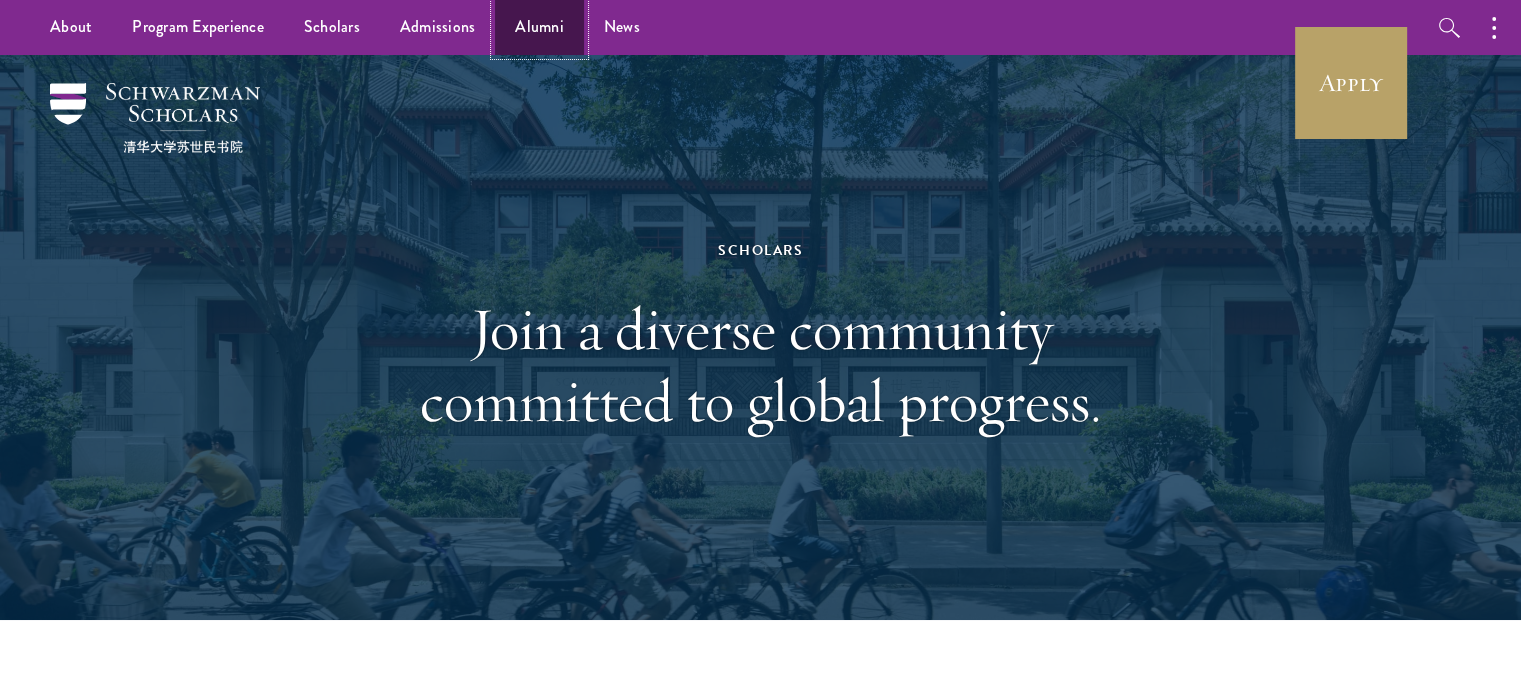 click on "Alumni" at bounding box center (539, 27) 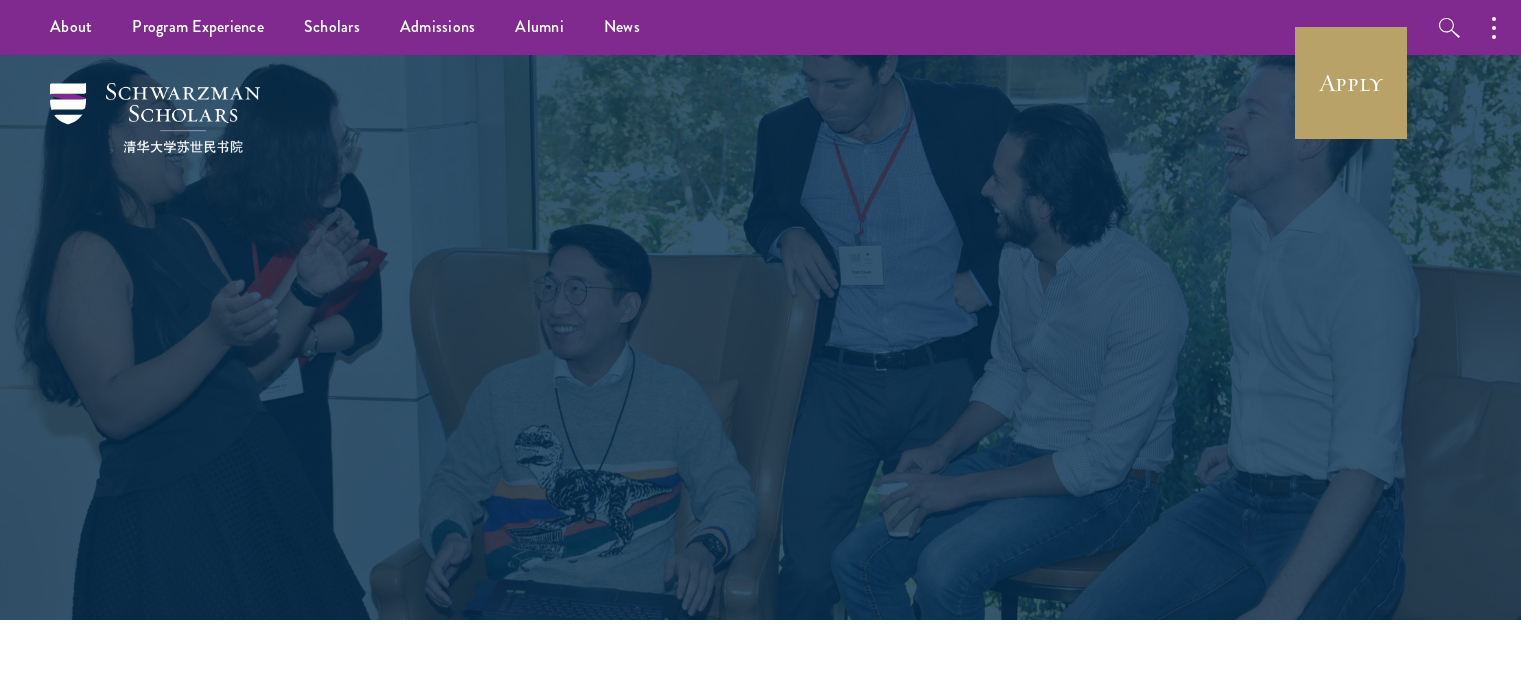 scroll, scrollTop: 0, scrollLeft: 0, axis: both 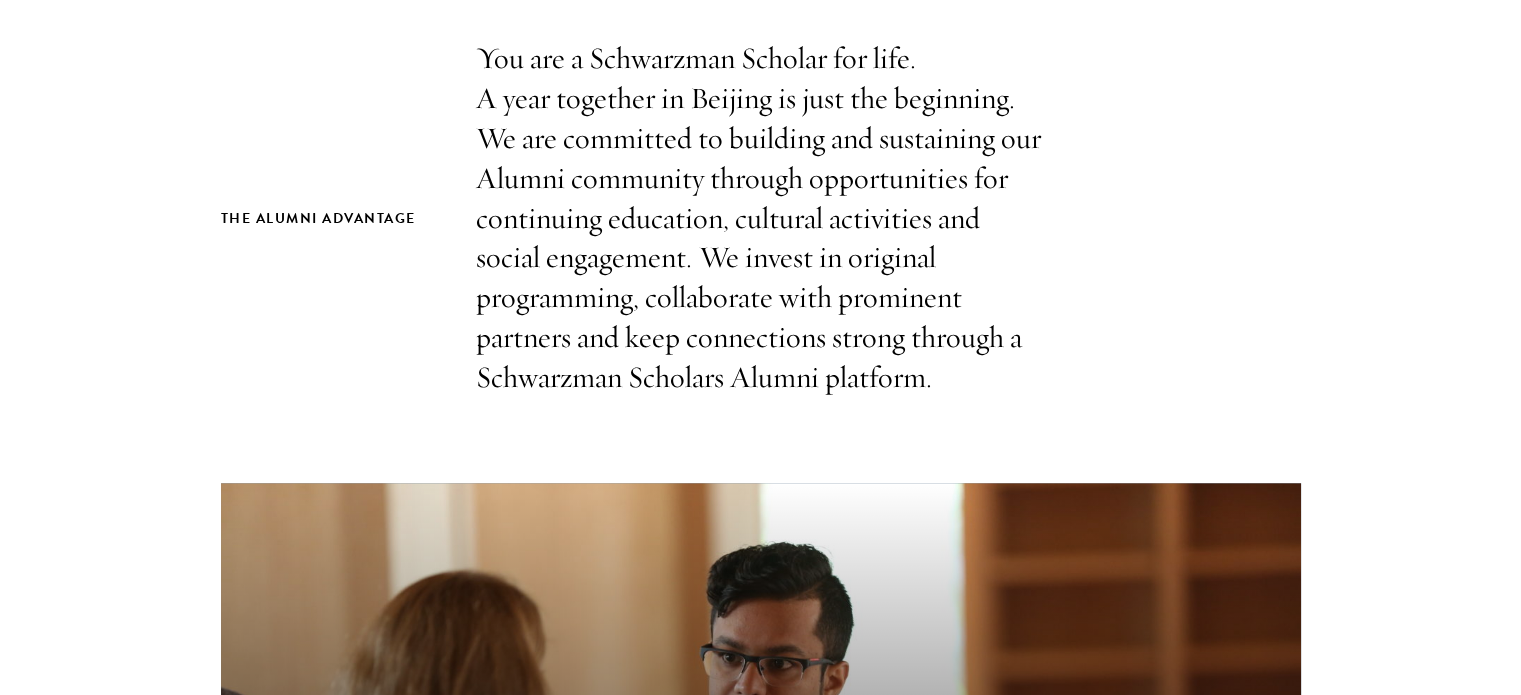 click on "The Alumni Advantage
You are a Schwarzman Scholar for life.
A year together in Beijing is just the beginning.
We are committed to building and sustaining our Alumni community through opportunities for continuing education, cultural activities and social engagement. We invest in original programming, collaborate with prominent partners and keep connections strong through a Schwarzman Scholars Alumni platform." at bounding box center (761, 218) 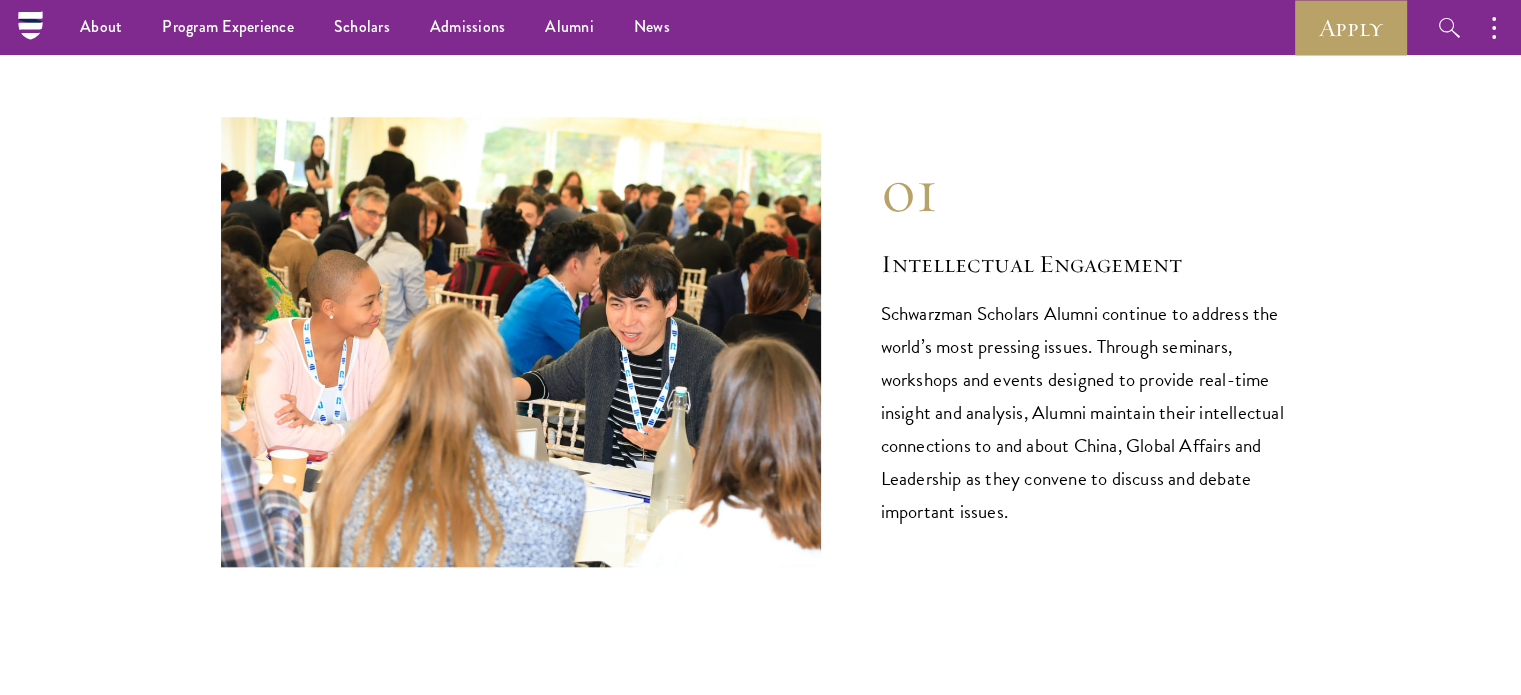 scroll, scrollTop: 1998, scrollLeft: 0, axis: vertical 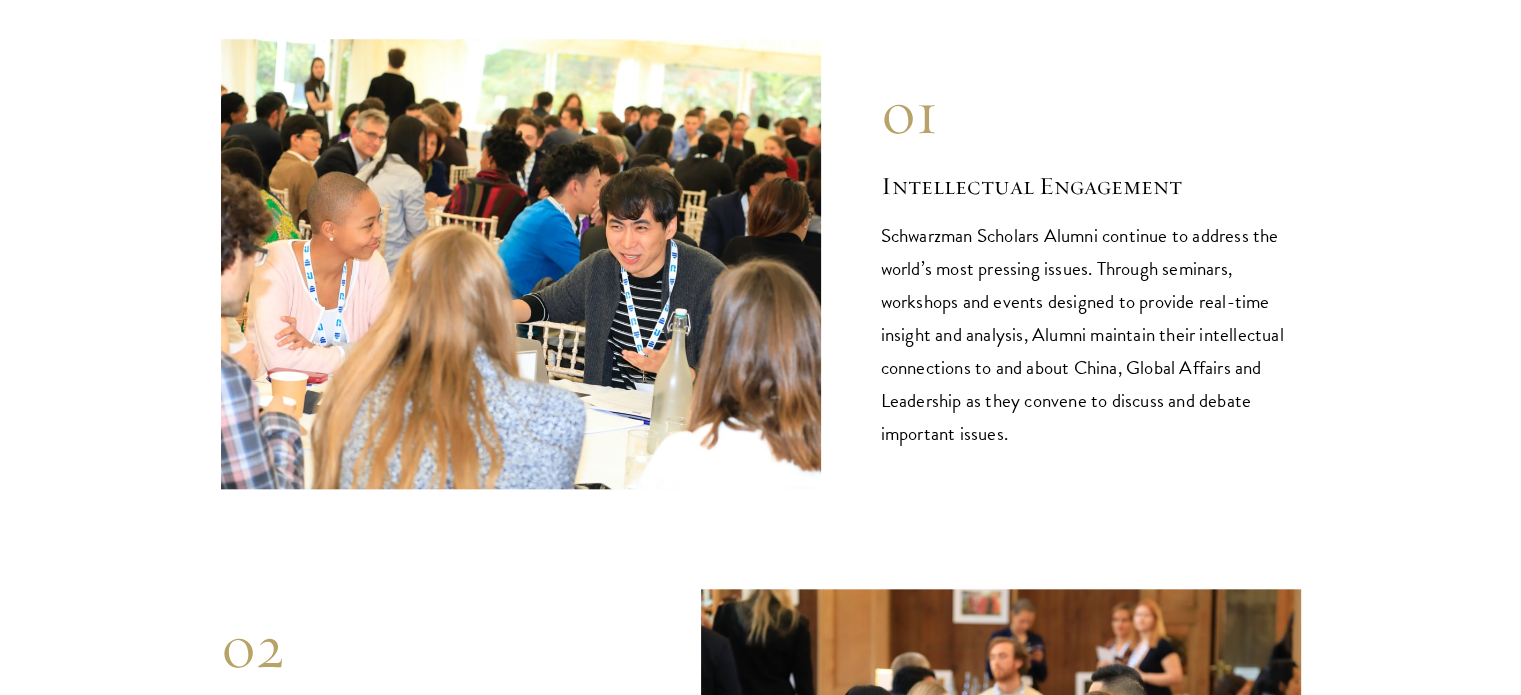 click on "Intellectual Engagement" at bounding box center (1091, 186) 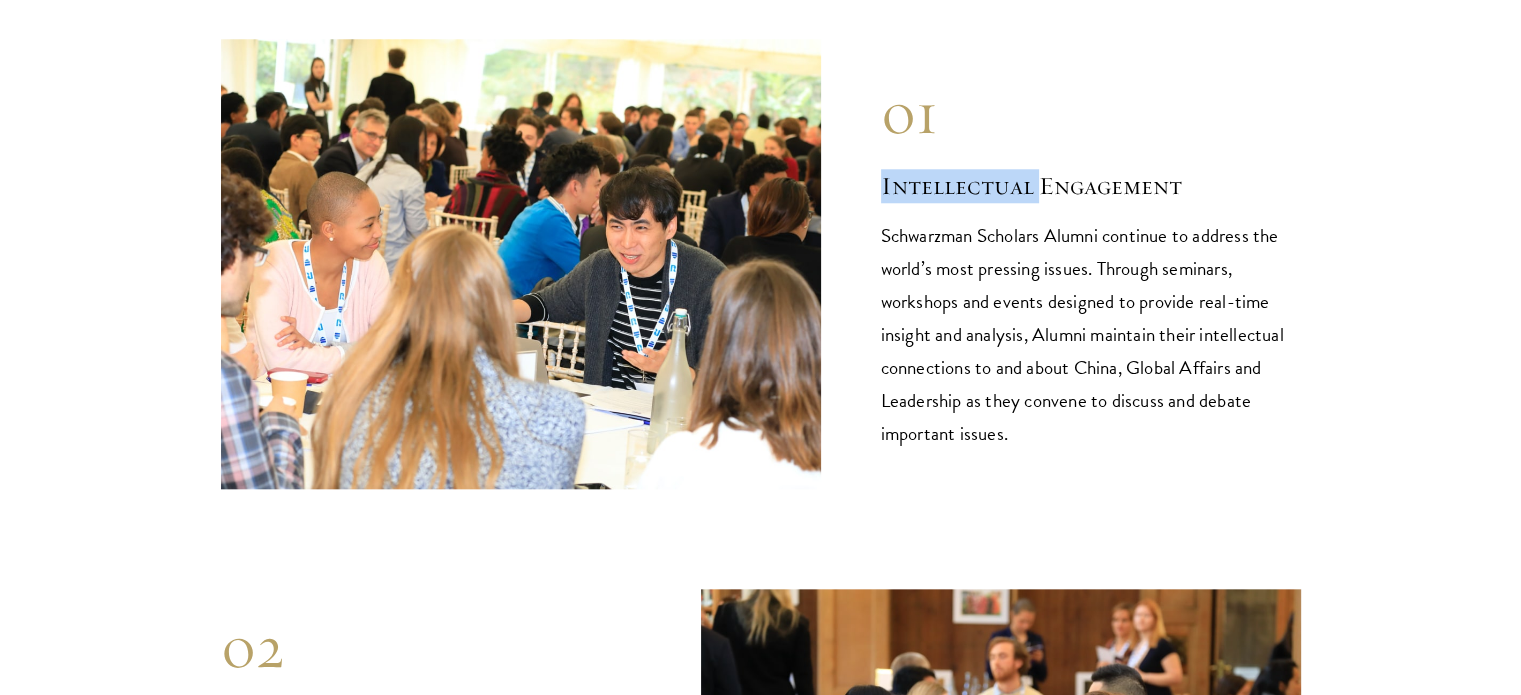click on "Intellectual Engagement" at bounding box center (1091, 186) 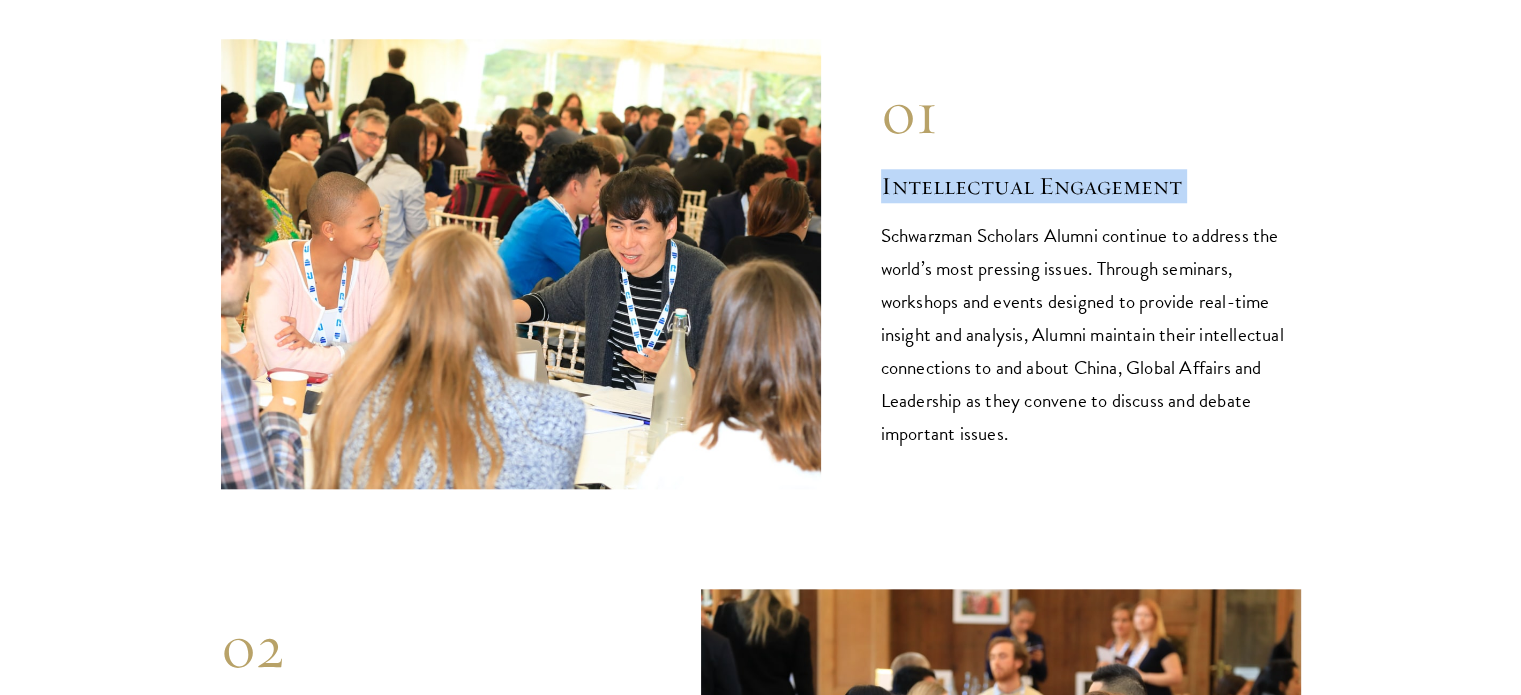 click on "Intellectual Engagement" at bounding box center (1091, 186) 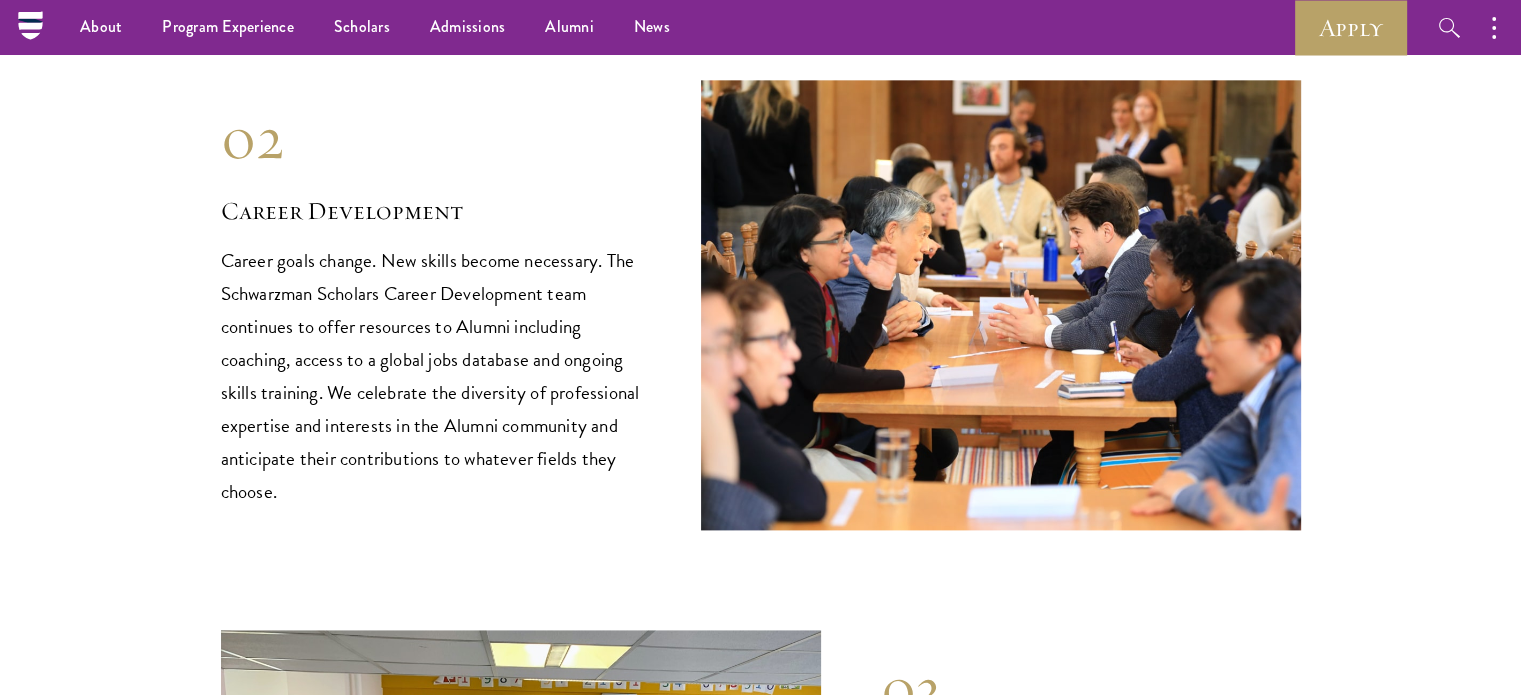 scroll, scrollTop: 2506, scrollLeft: 0, axis: vertical 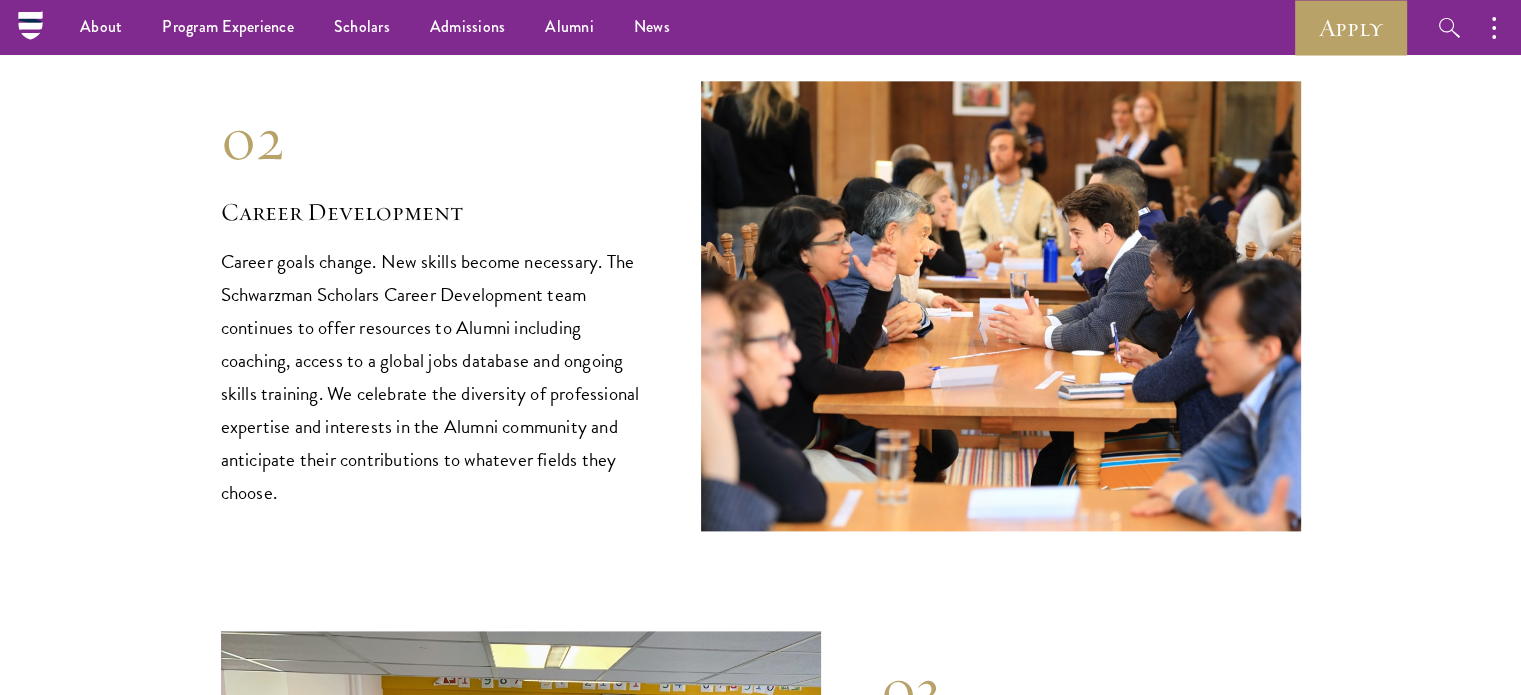 click on "Career Development" at bounding box center [431, 212] 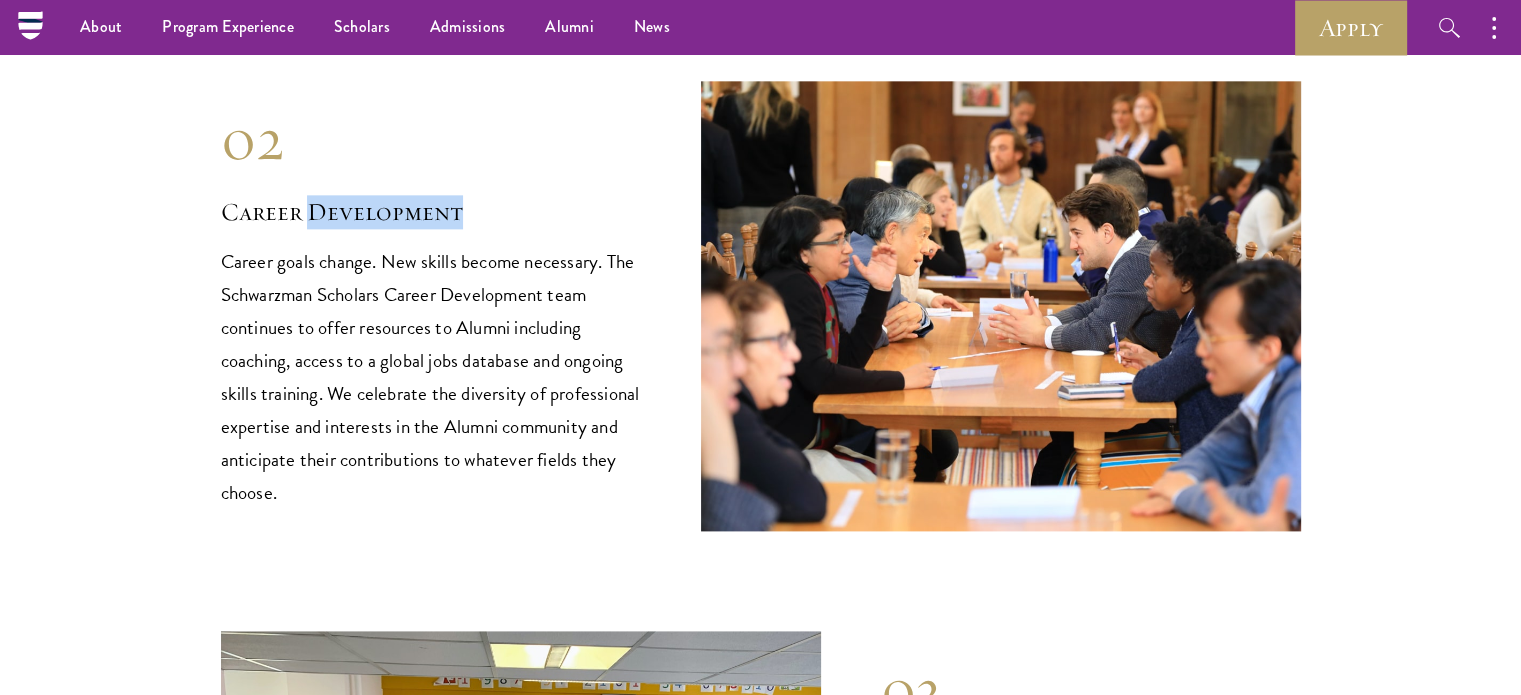 click on "Career Development" at bounding box center [431, 212] 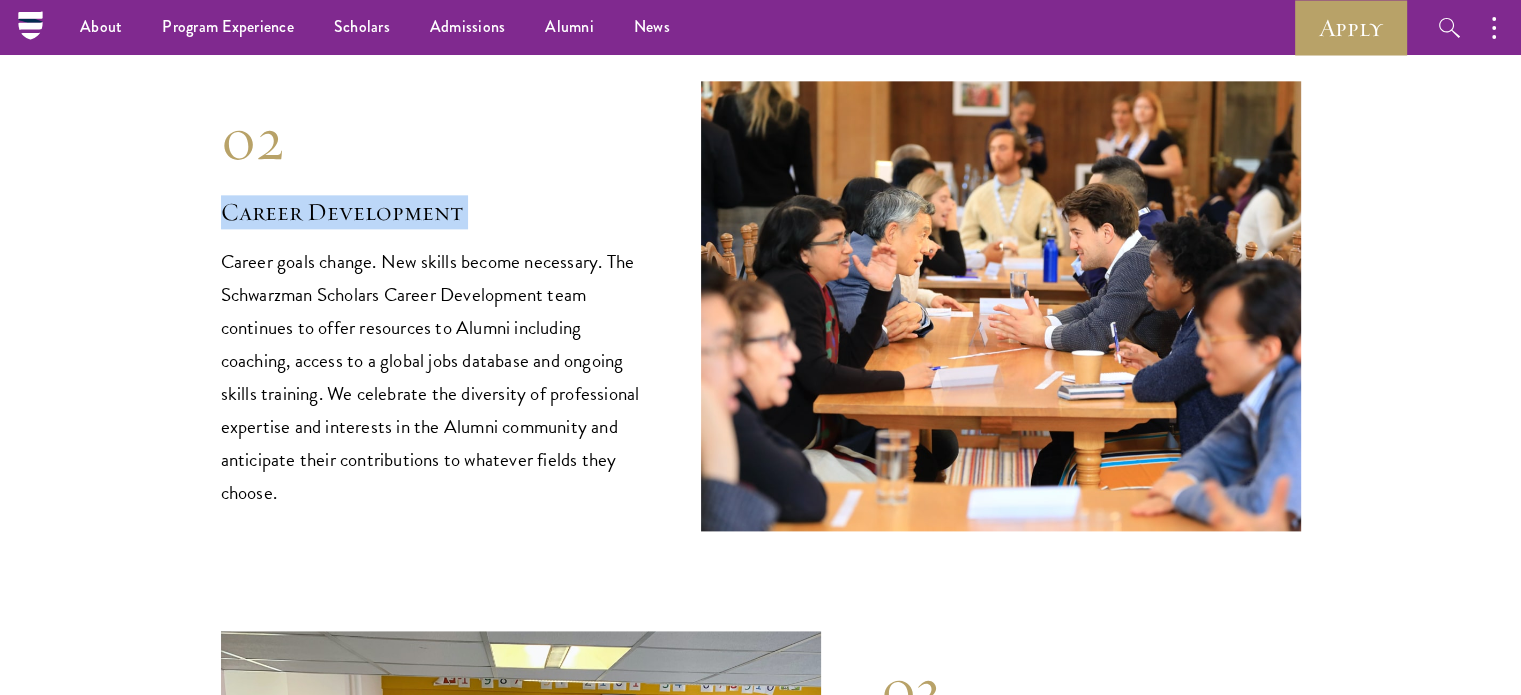 click on "Career Development" at bounding box center (431, 212) 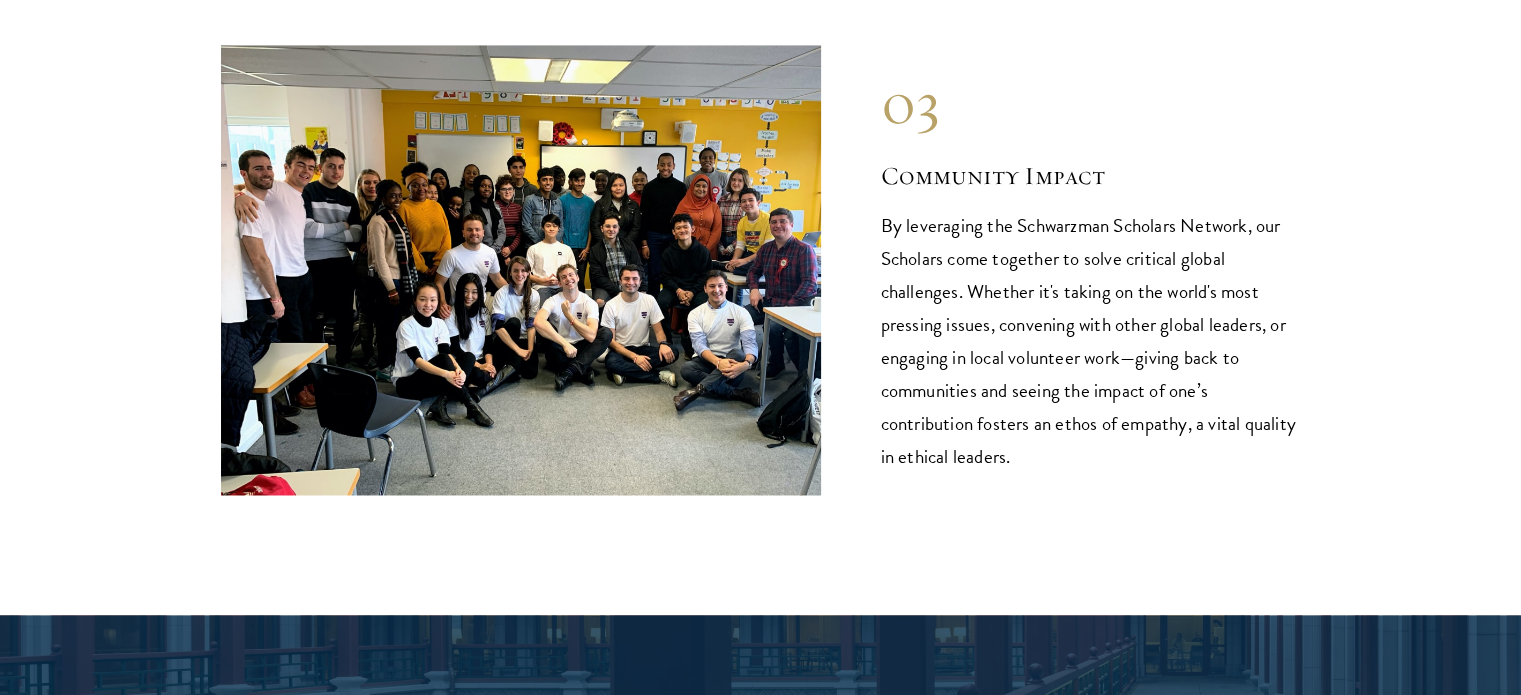 scroll, scrollTop: 3094, scrollLeft: 0, axis: vertical 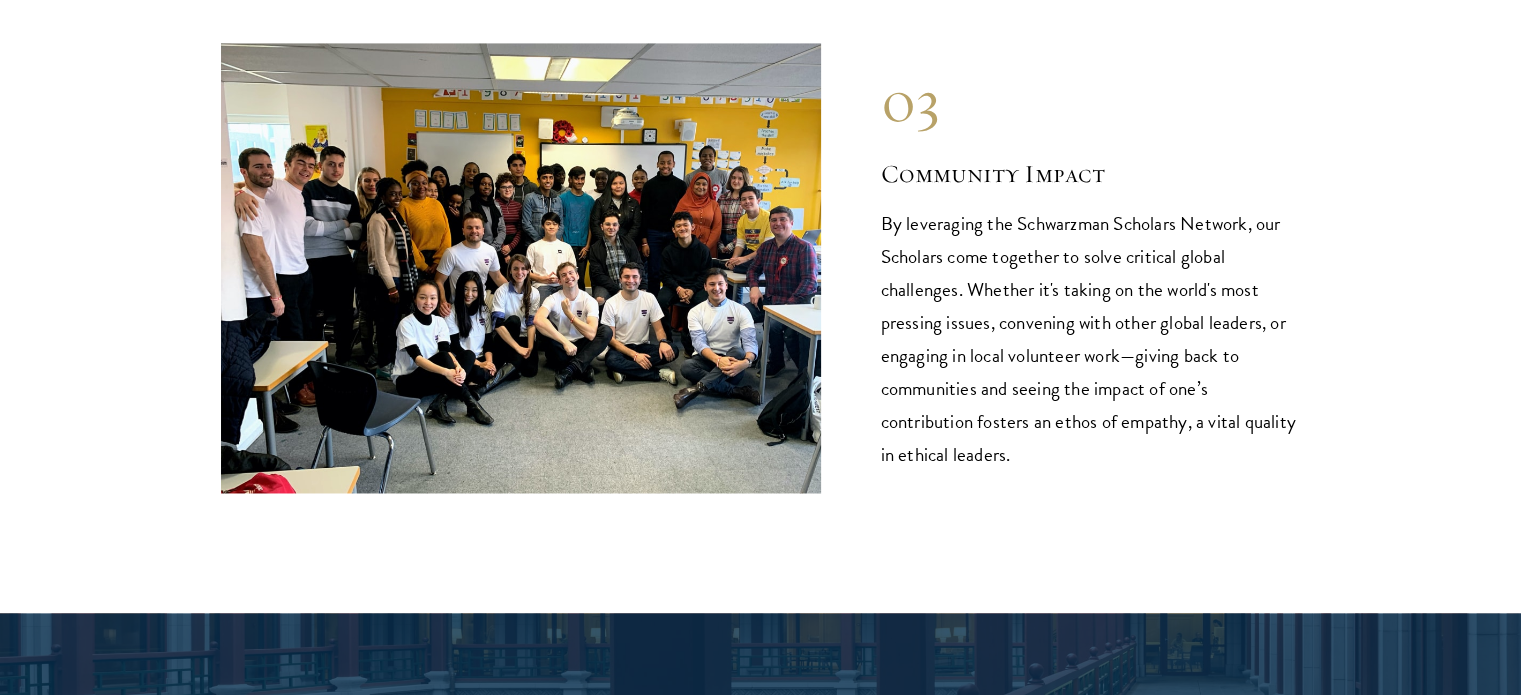 click on "03
Community Impact
By leveraging the Schwarzman Scholars Network, our Scholars come together to solve critical global challenges. Whether it's taking on the world's most pressing issues, convening with other global leaders, or engaging in local volunteer work⁠—giving back to communities and seeing the impact of one’s contribution fosters an ethos of empathy, a vital quality in ethical leaders." at bounding box center (1091, 268) 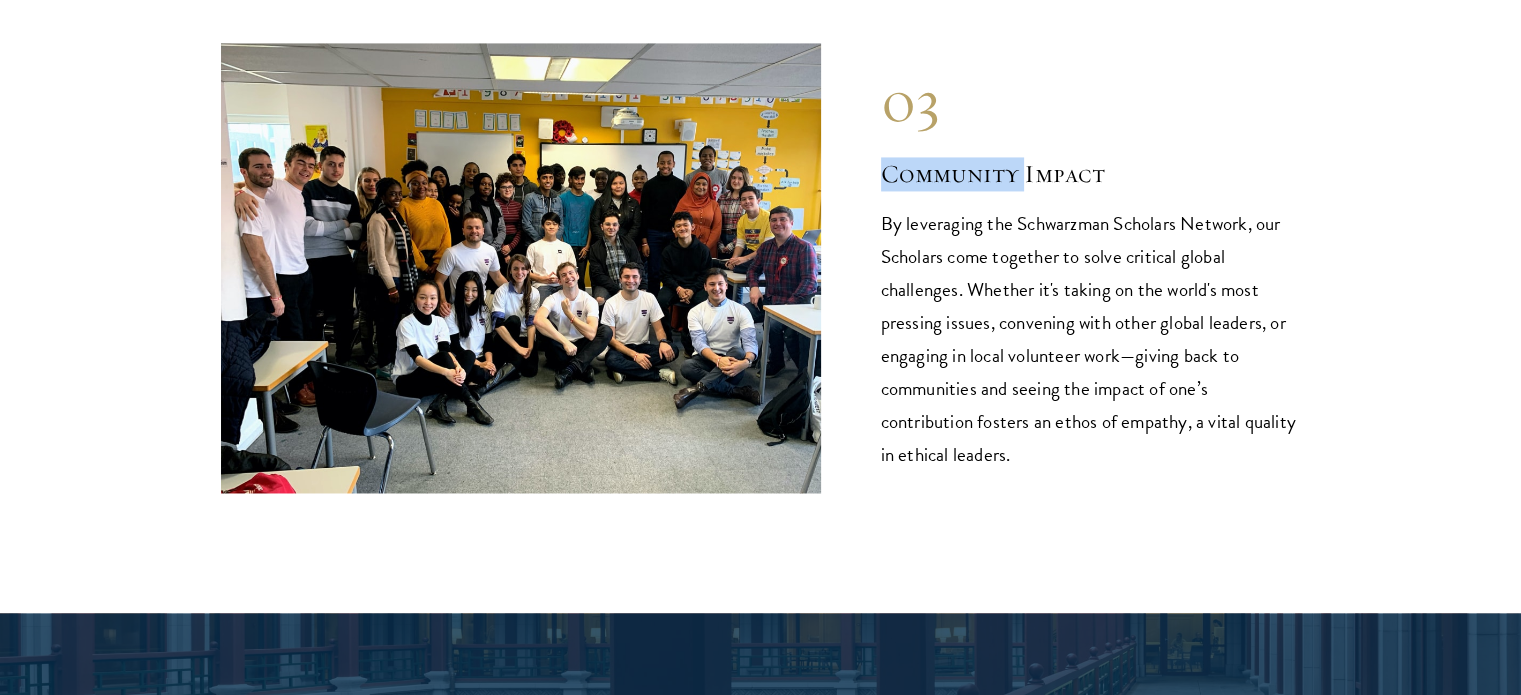 click on "Community Impact" at bounding box center [1091, 174] 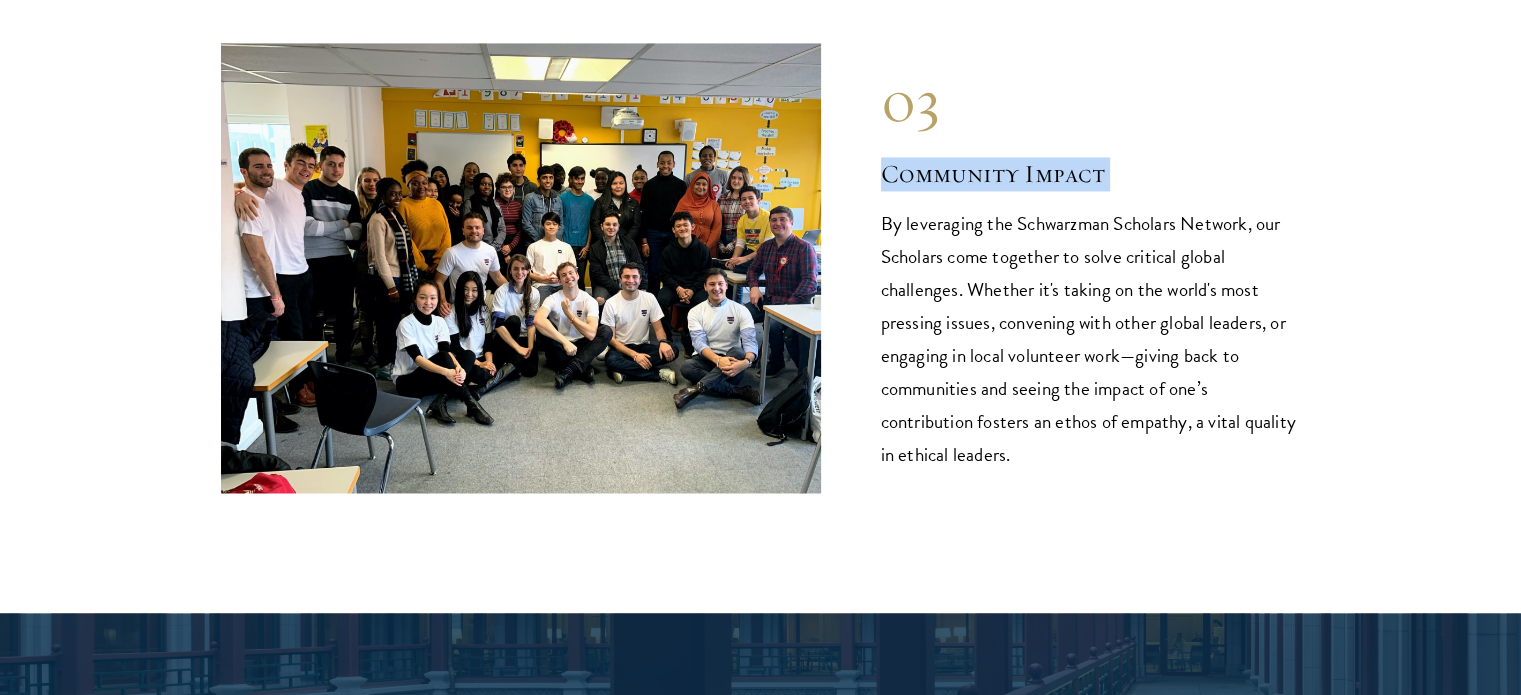 click on "Community Impact" at bounding box center (1091, 174) 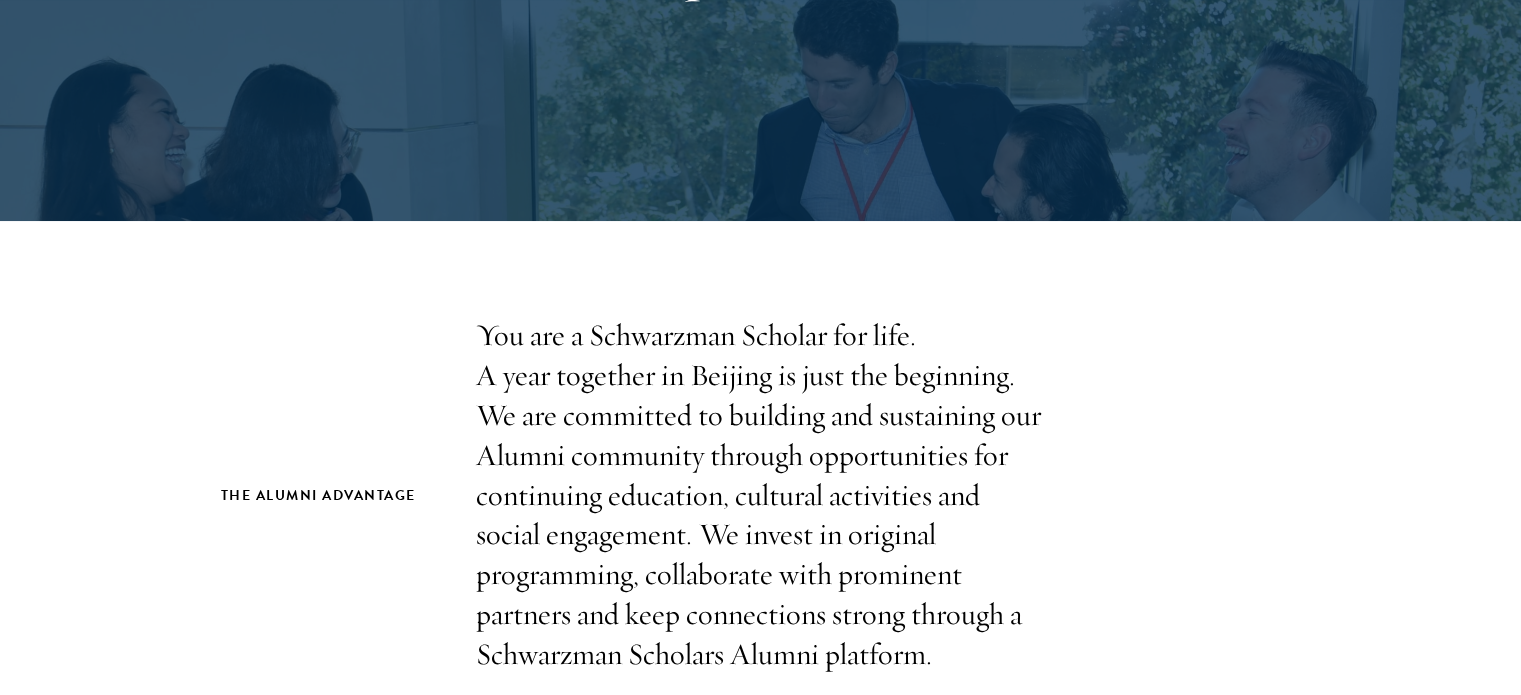scroll, scrollTop: 400, scrollLeft: 0, axis: vertical 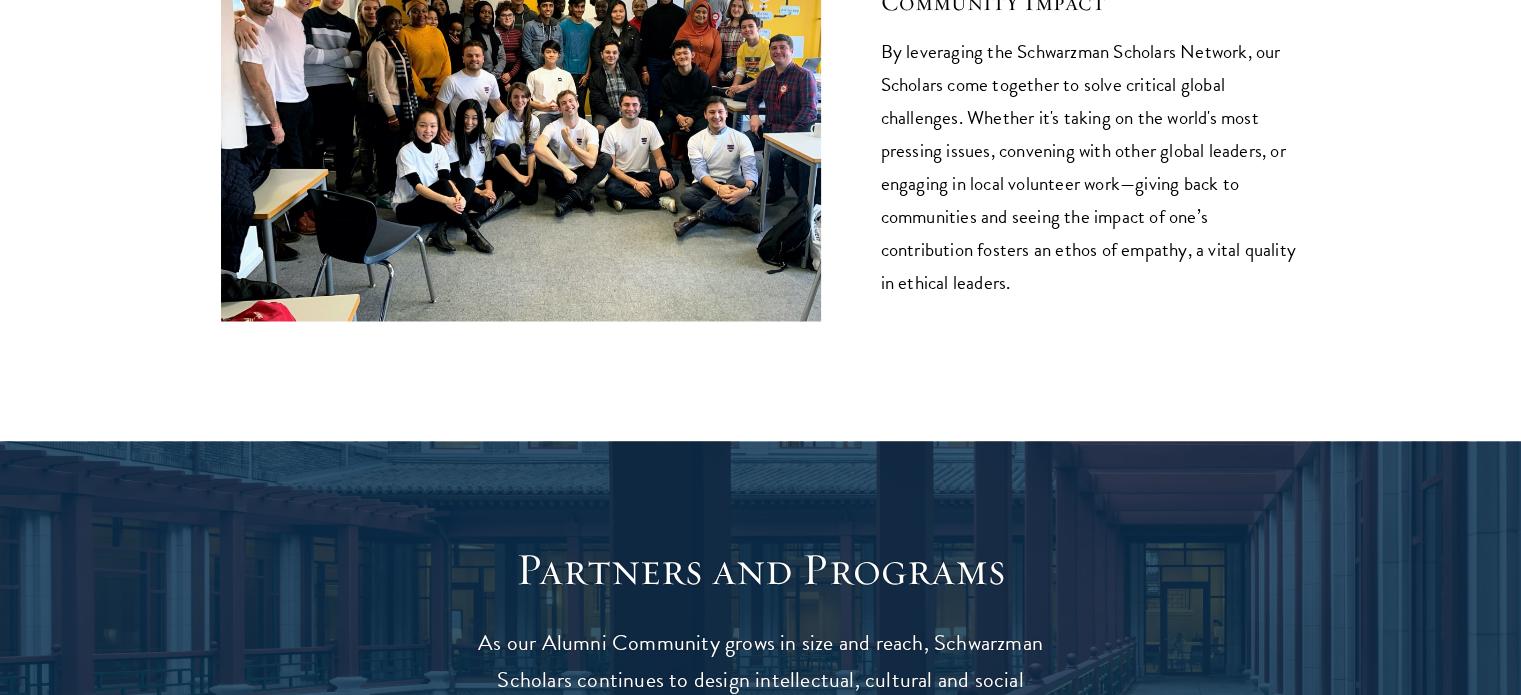 click on "By leveraging the Schwarzman Scholars Network, our Scholars come together to solve critical global challenges. Whether it's taking on the world's most pressing issues, convening with other global leaders, or engaging in local volunteer work⁠—giving back to communities and seeing the impact of one’s contribution fosters an ethos of empathy, a vital quality in ethical leaders." at bounding box center [1091, 167] 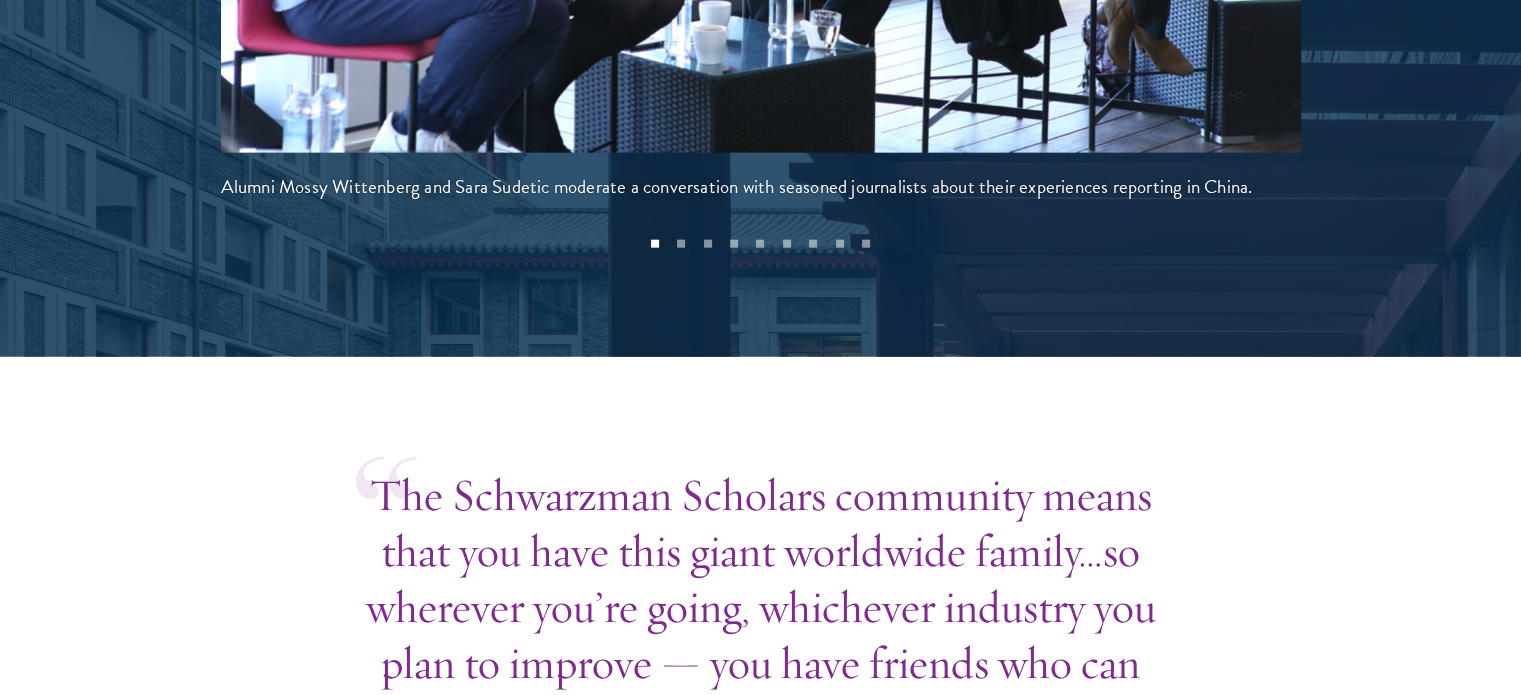 scroll, scrollTop: 4783, scrollLeft: 0, axis: vertical 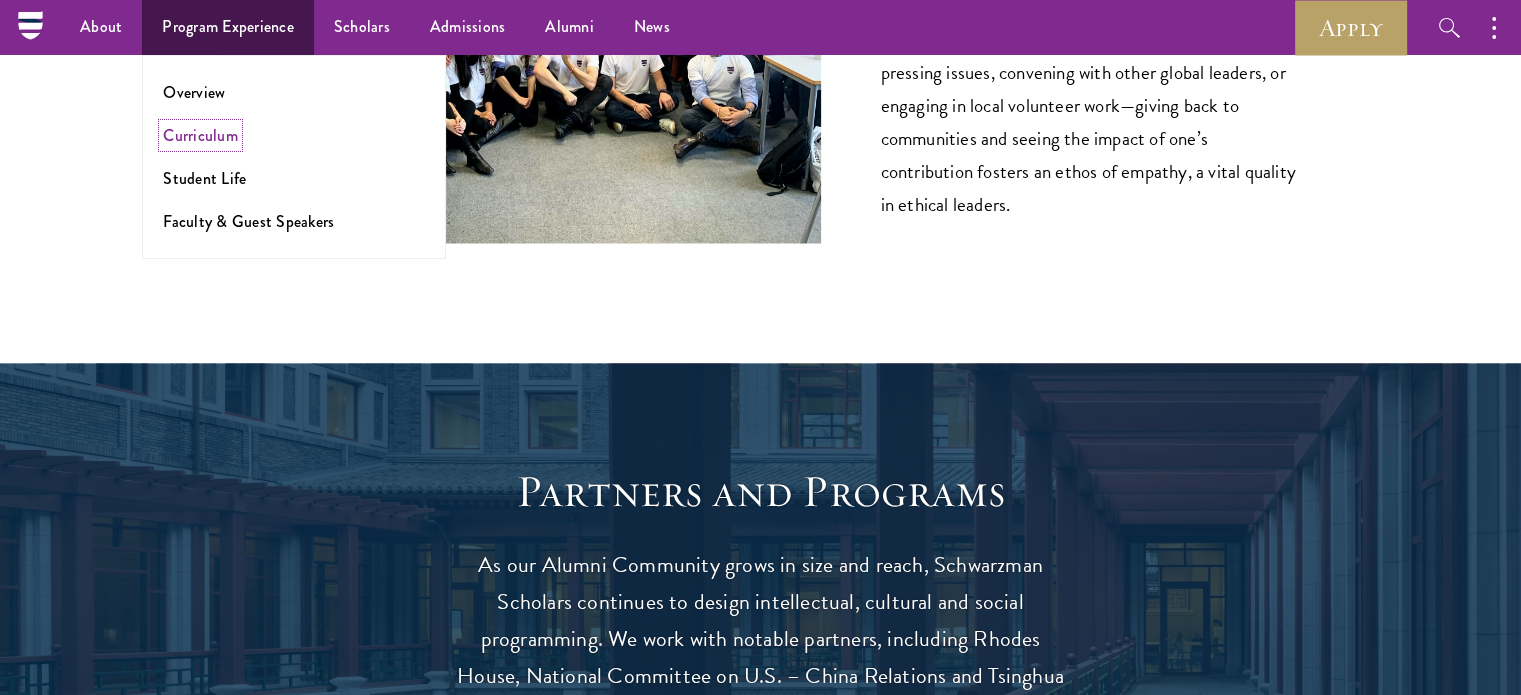 click on "Curriculum" at bounding box center (200, 135) 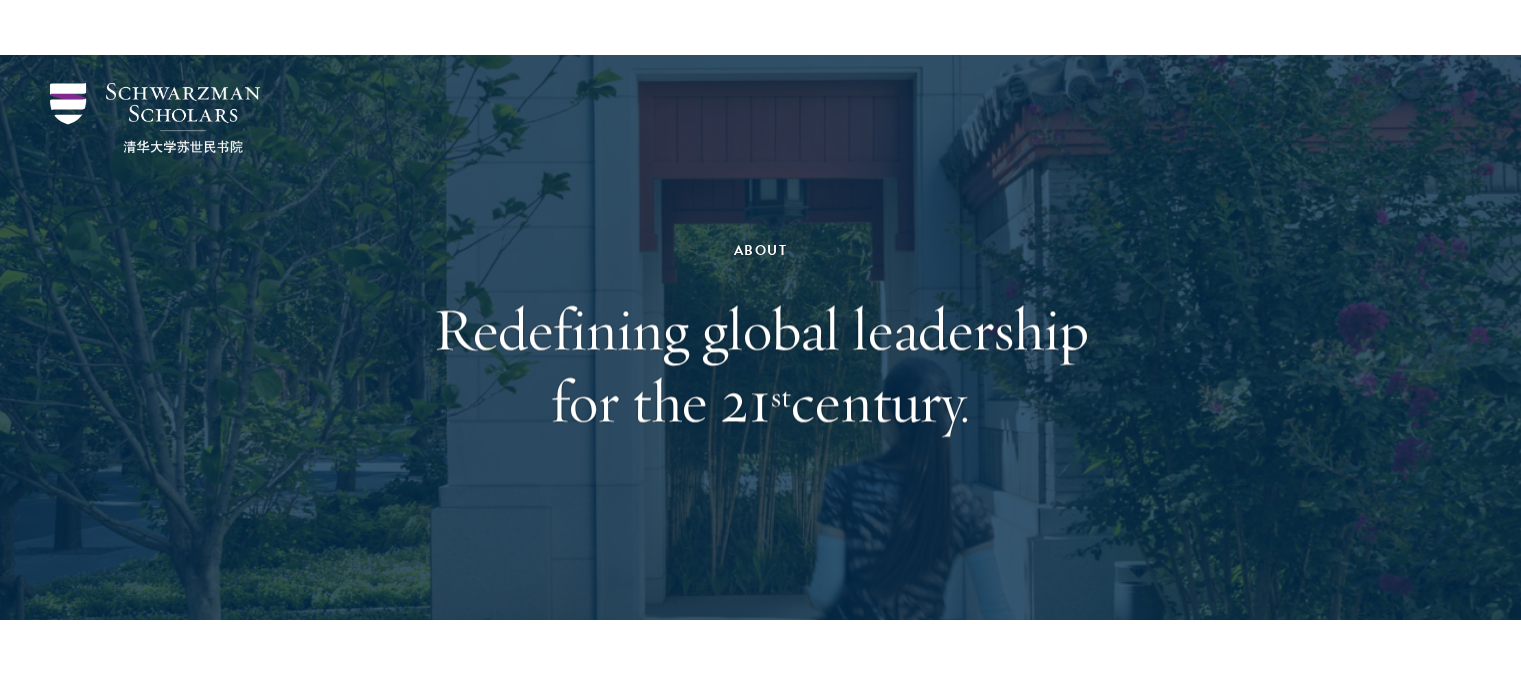 scroll, scrollTop: 2522, scrollLeft: 0, axis: vertical 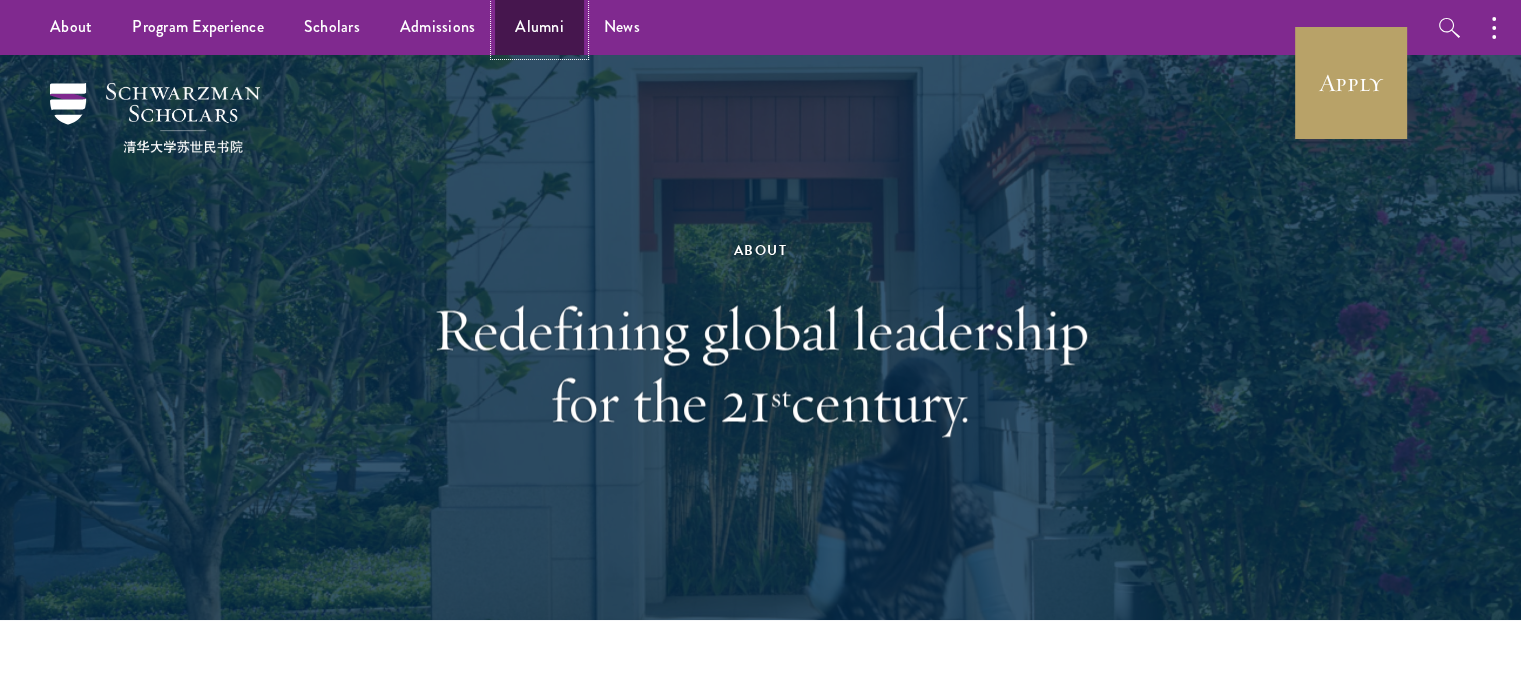 click on "Alumni" at bounding box center (539, 27) 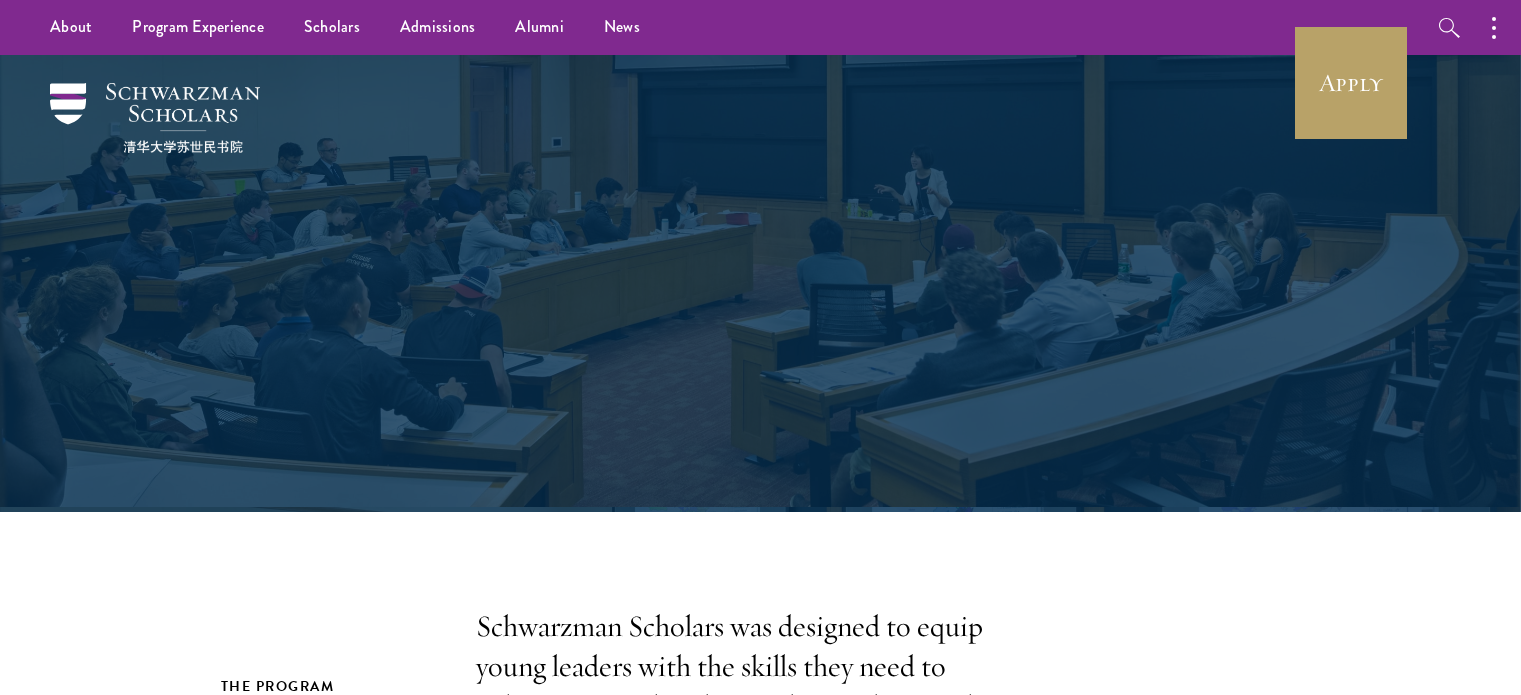 scroll, scrollTop: 0, scrollLeft: 0, axis: both 